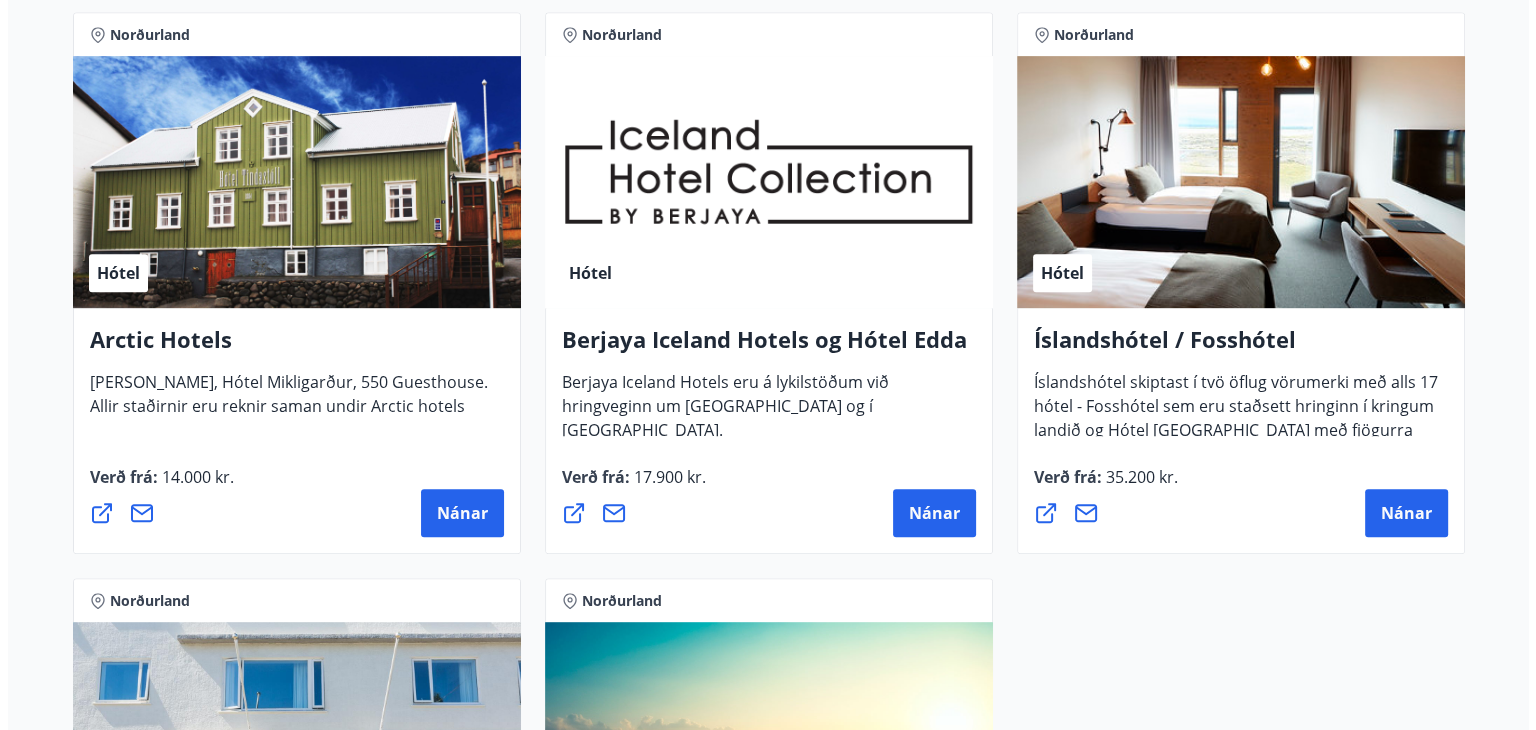 scroll, scrollTop: 1000, scrollLeft: 0, axis: vertical 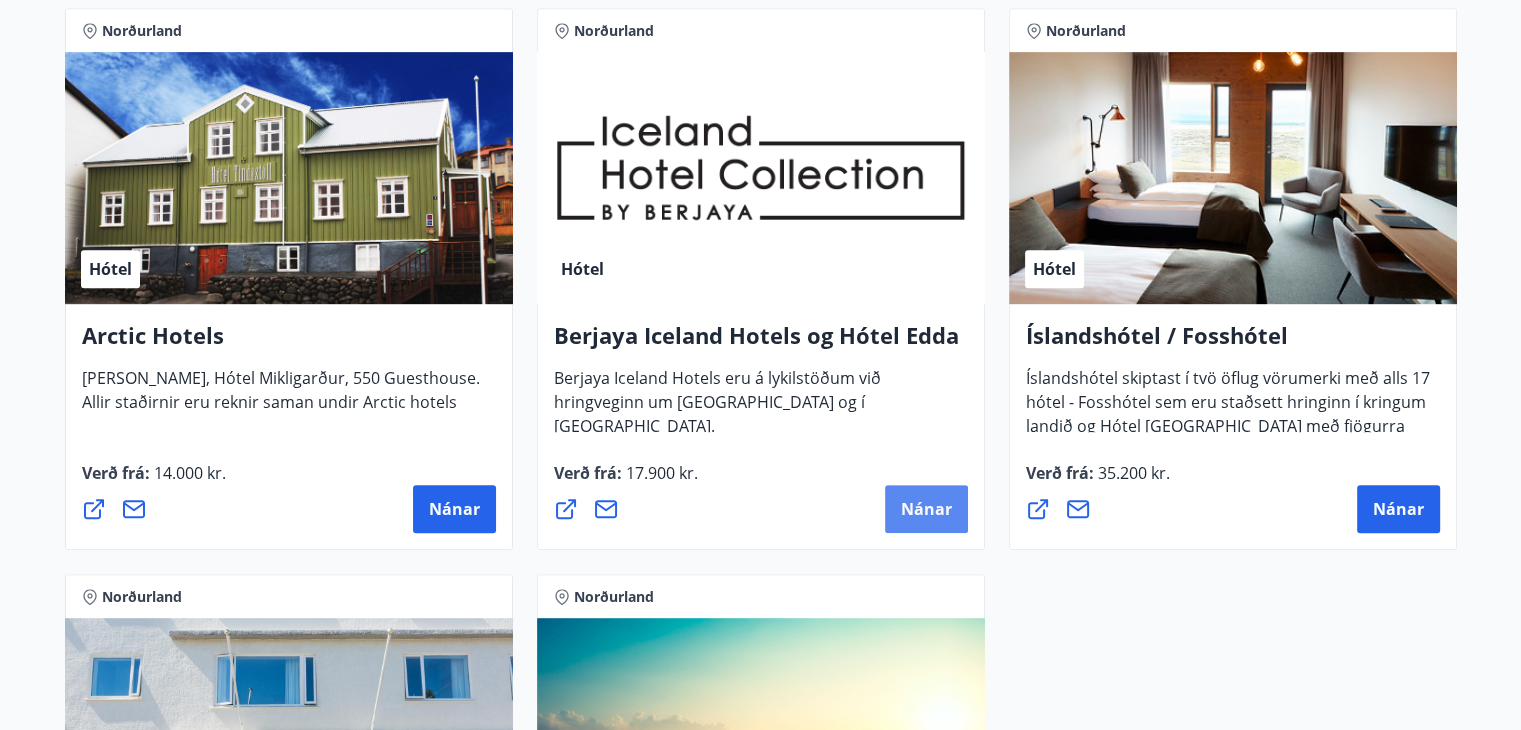 click on "Nánar" at bounding box center [926, 509] 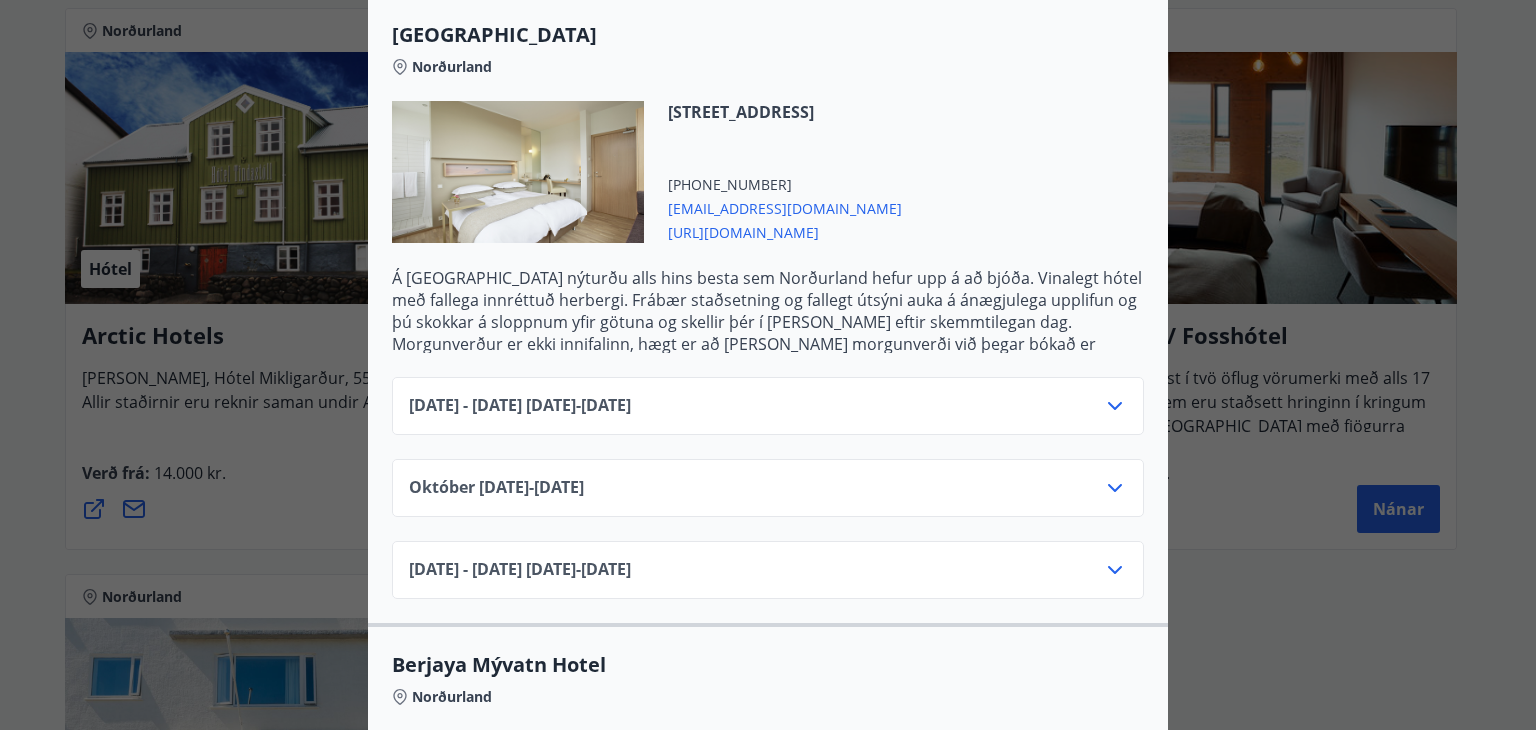 scroll, scrollTop: 600, scrollLeft: 0, axis: vertical 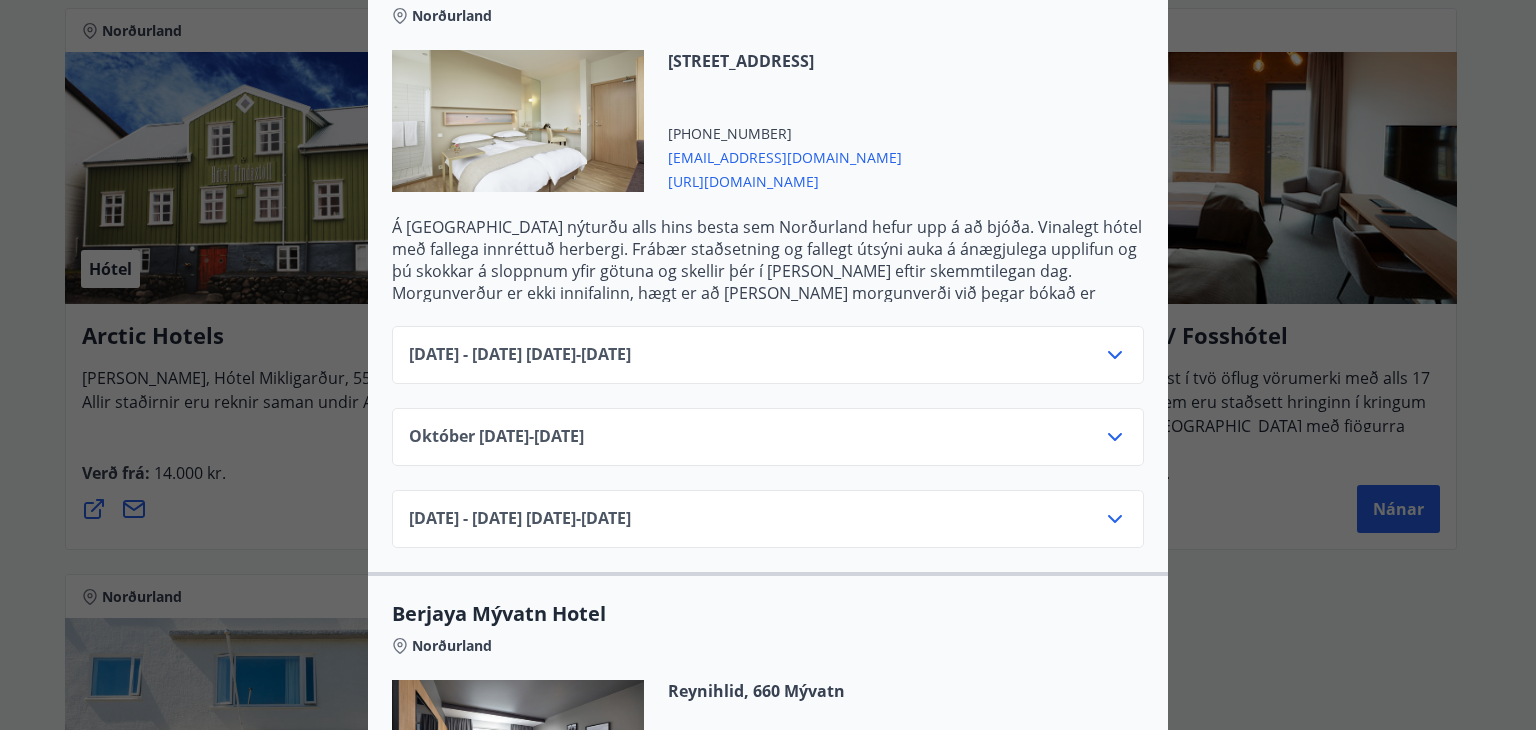 click 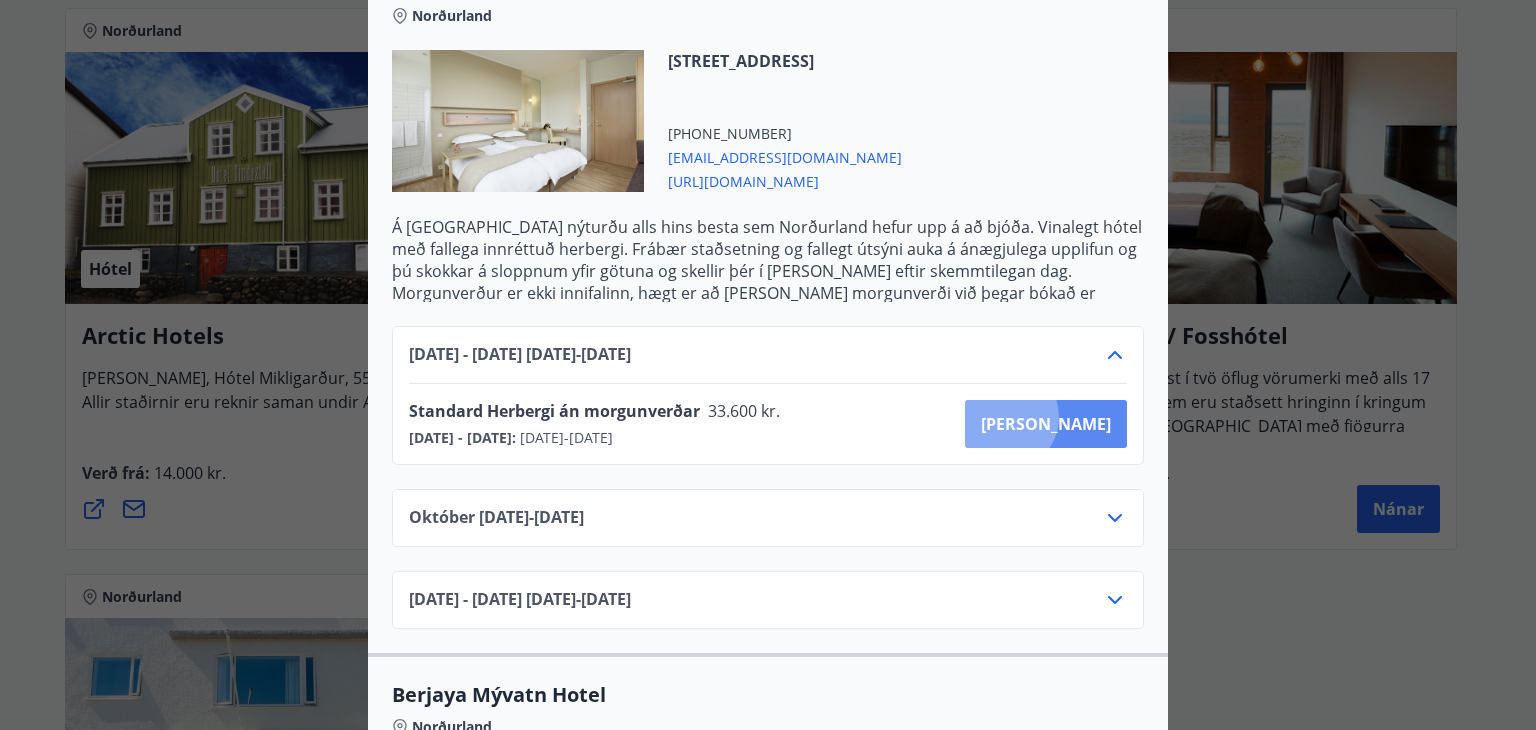 click on "[PERSON_NAME]" at bounding box center [1046, 424] 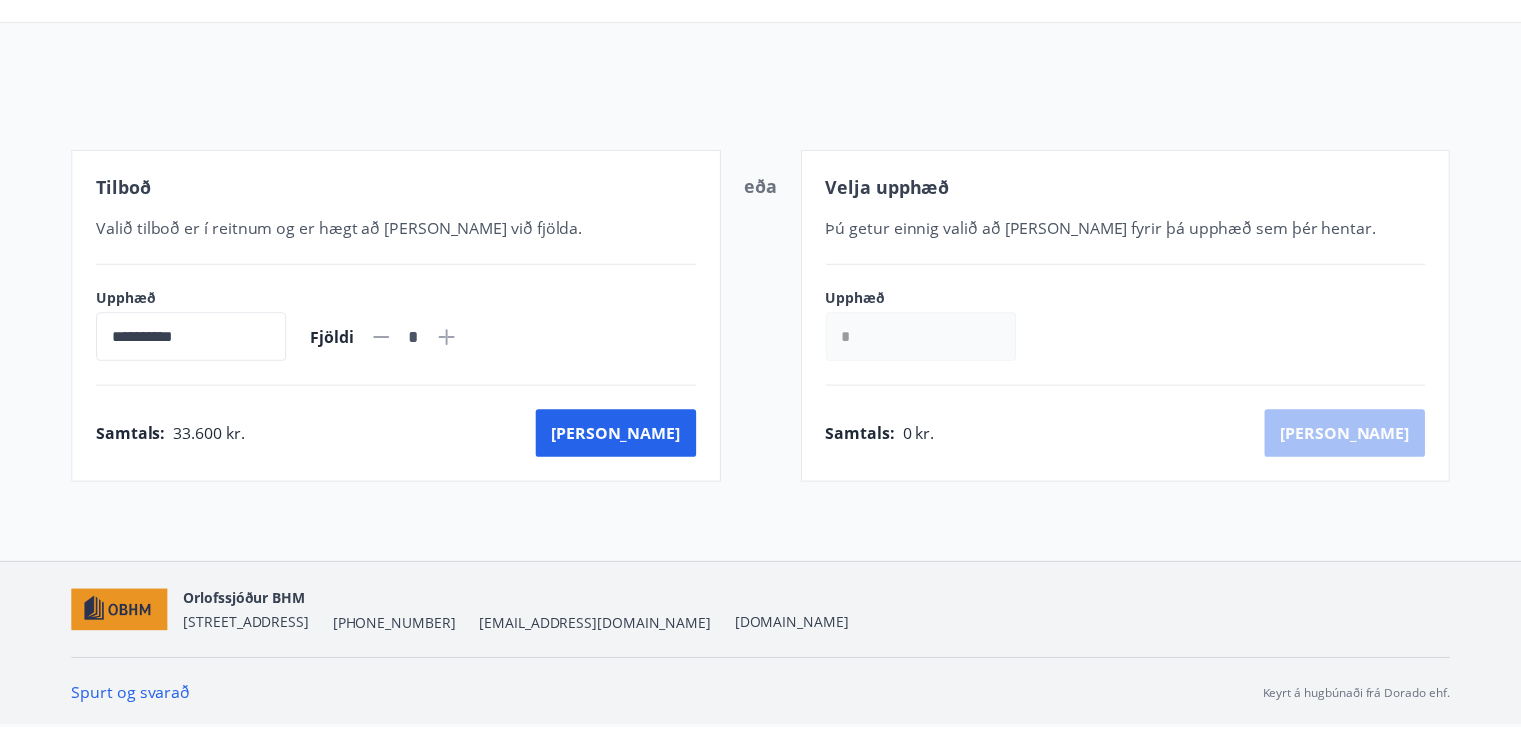 scroll, scrollTop: 169, scrollLeft: 0, axis: vertical 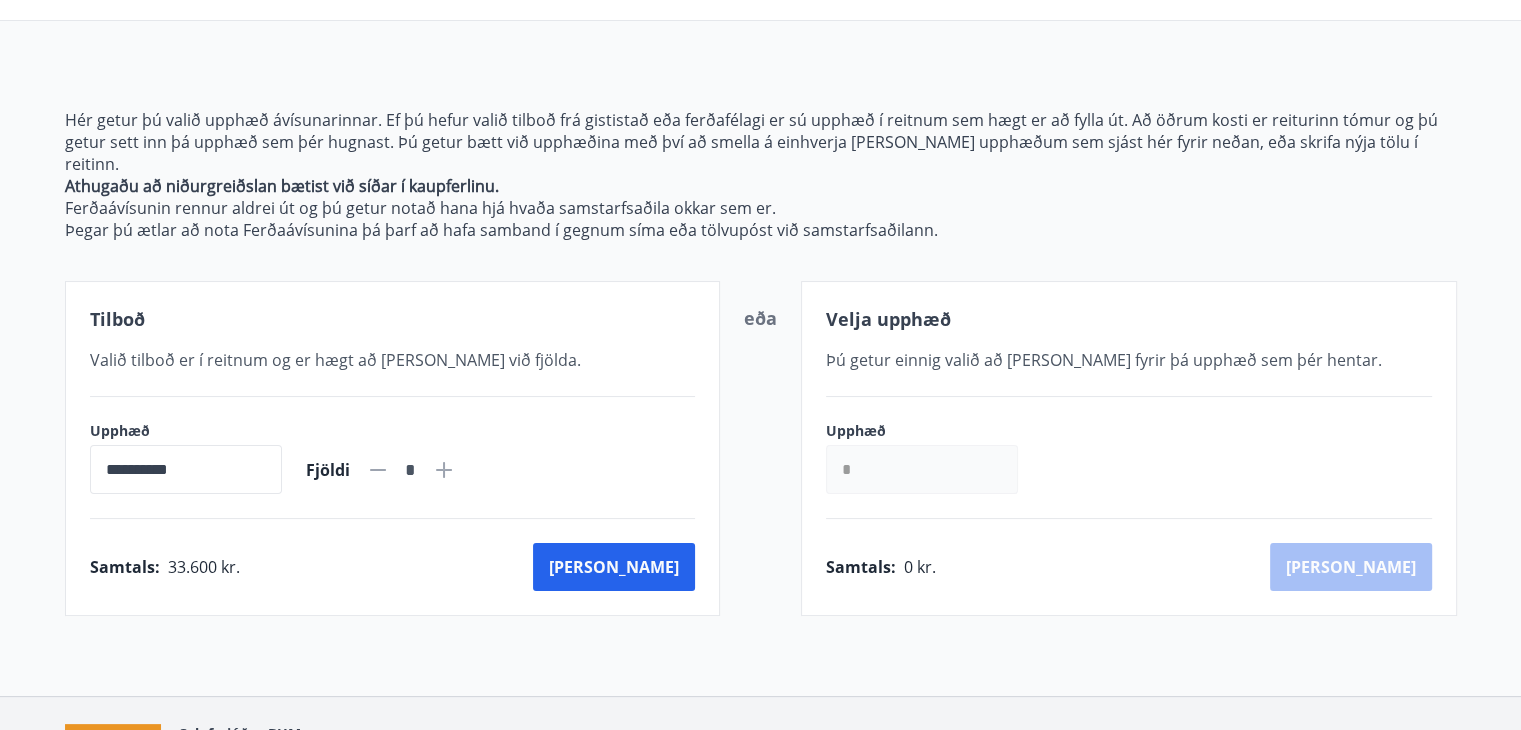 click 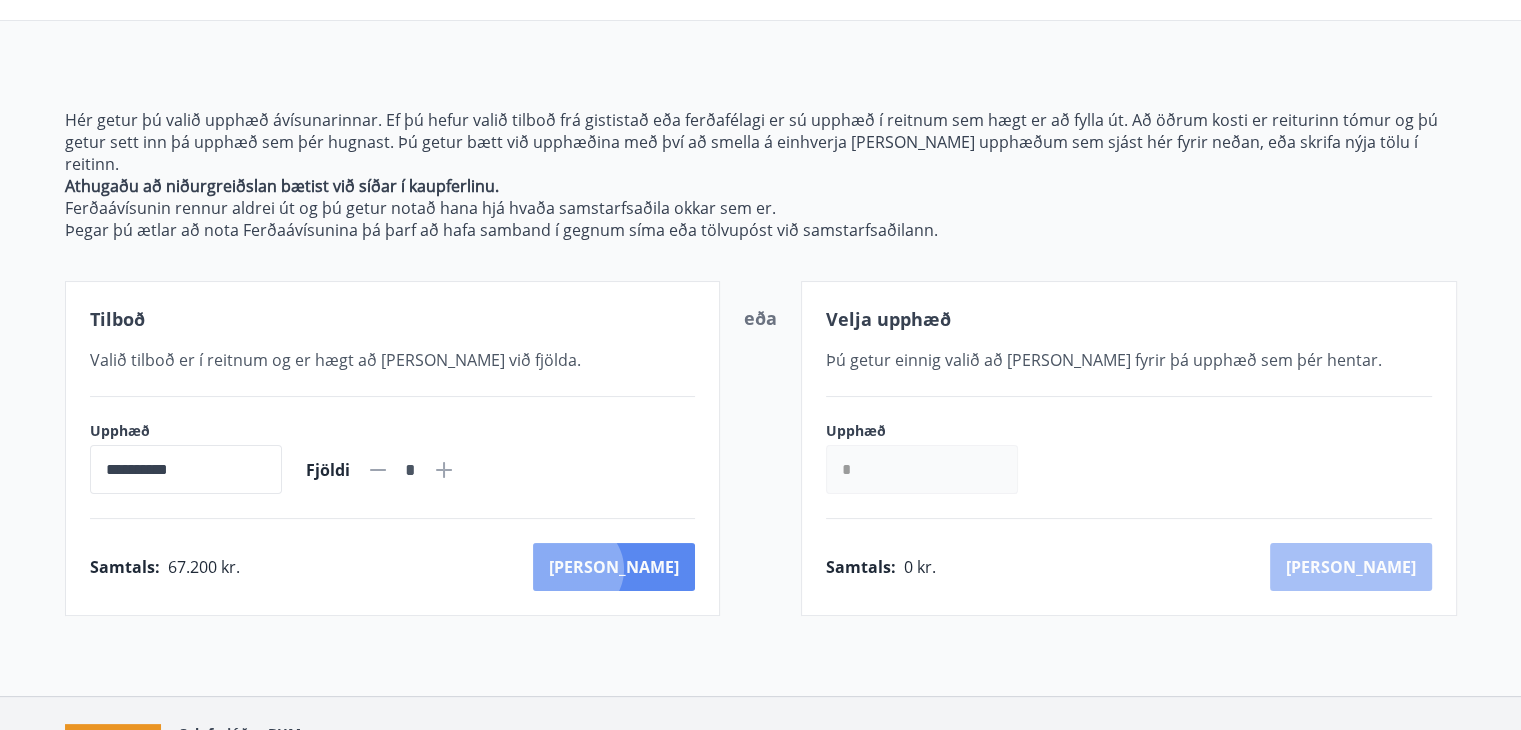 click on "[PERSON_NAME]" at bounding box center (614, 567) 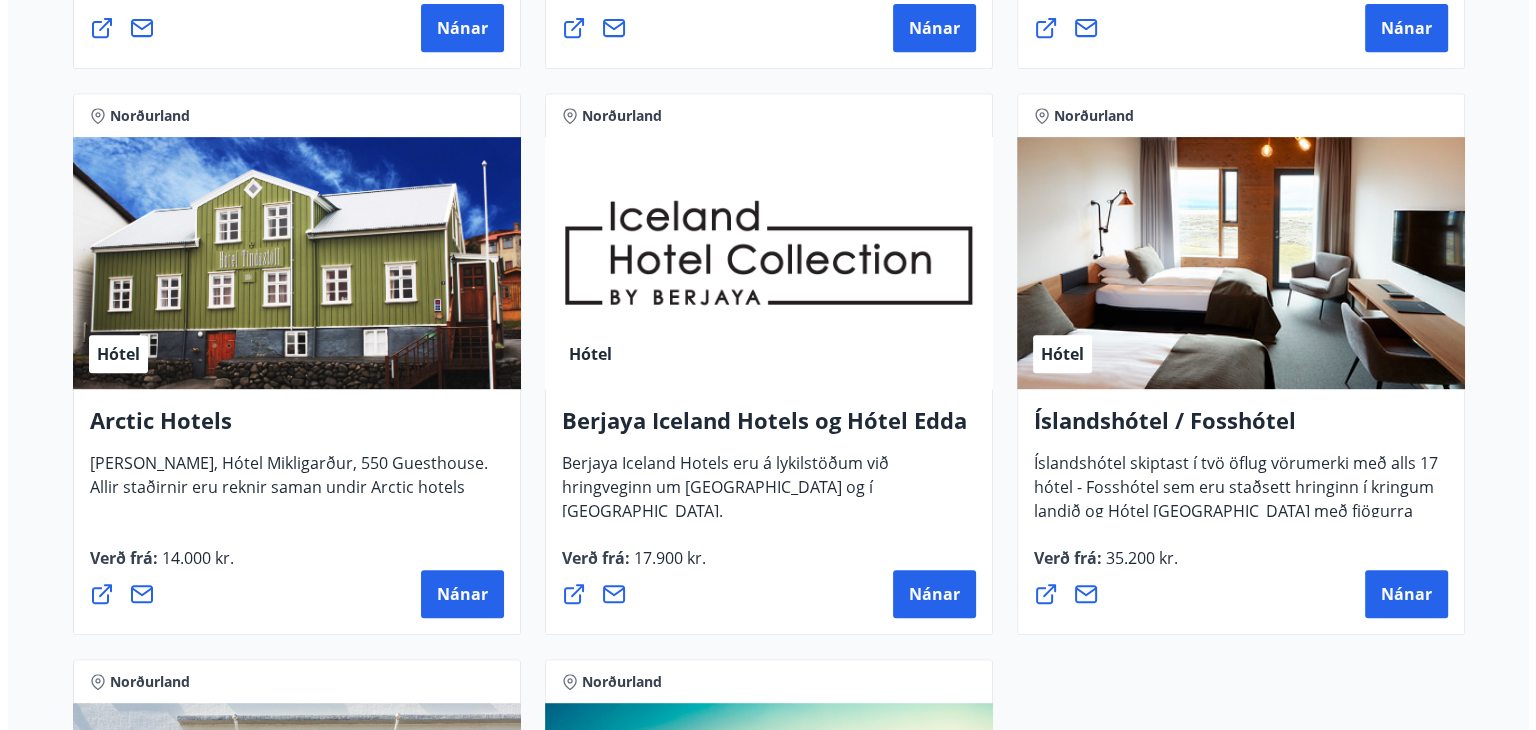 scroll, scrollTop: 969, scrollLeft: 0, axis: vertical 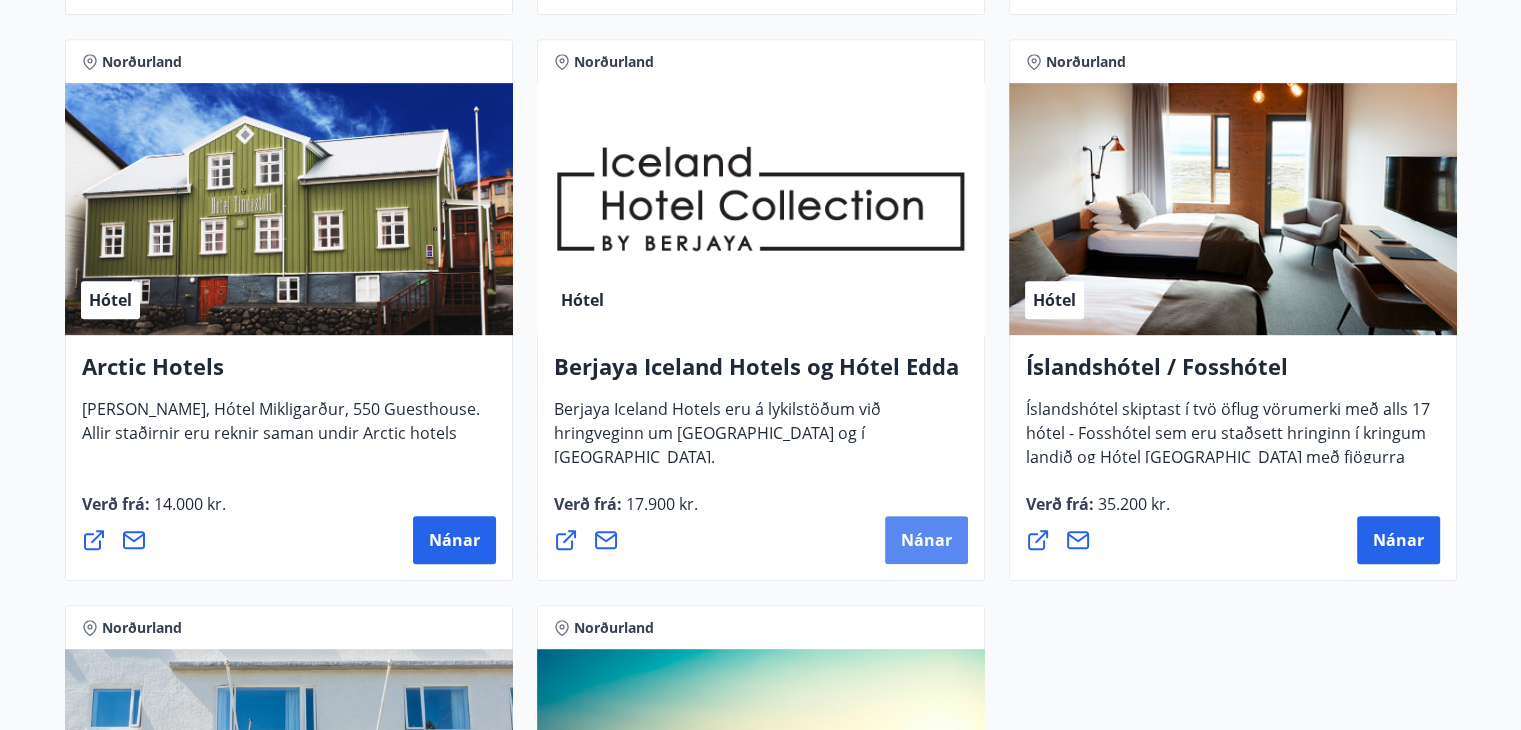 click on "Nánar" at bounding box center [926, 540] 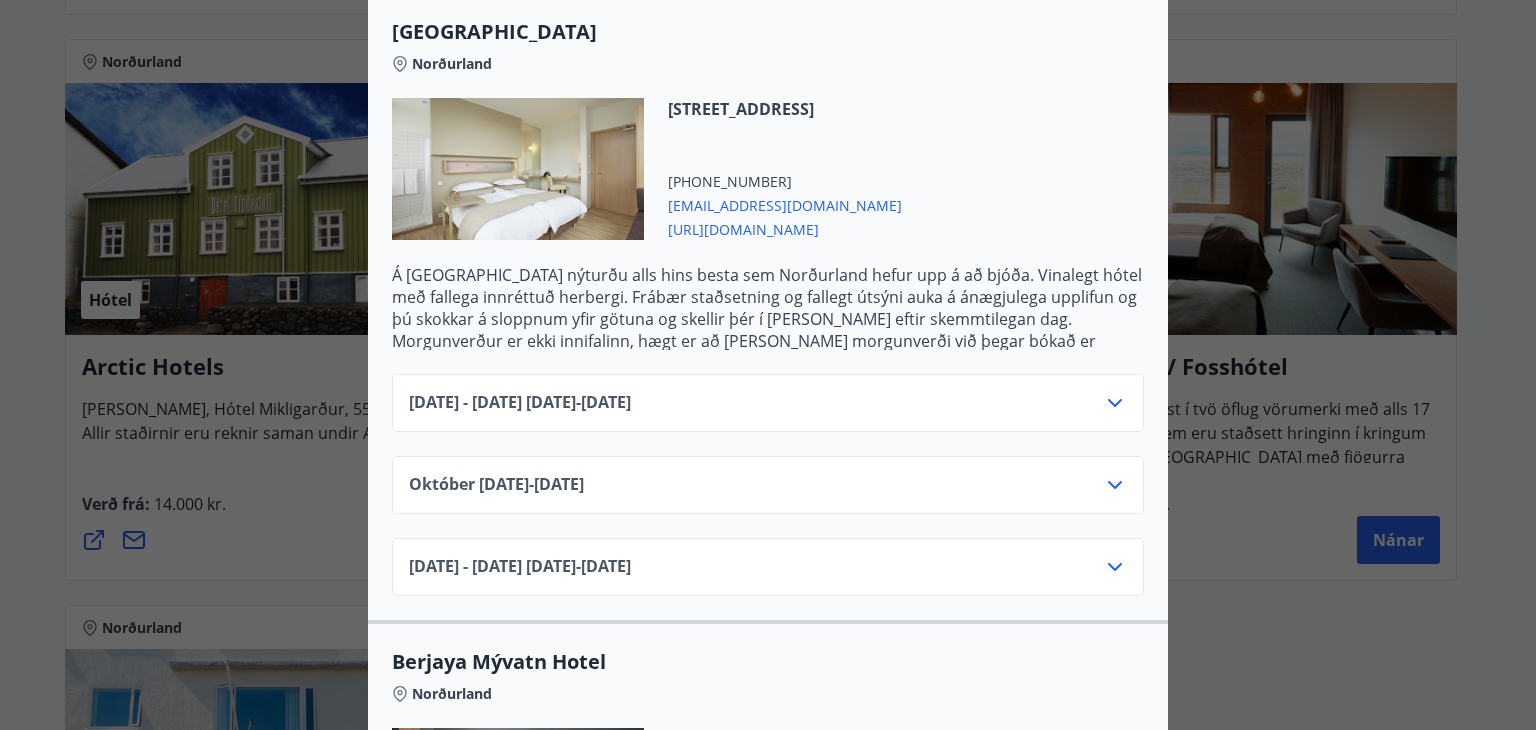 scroll, scrollTop: 600, scrollLeft: 0, axis: vertical 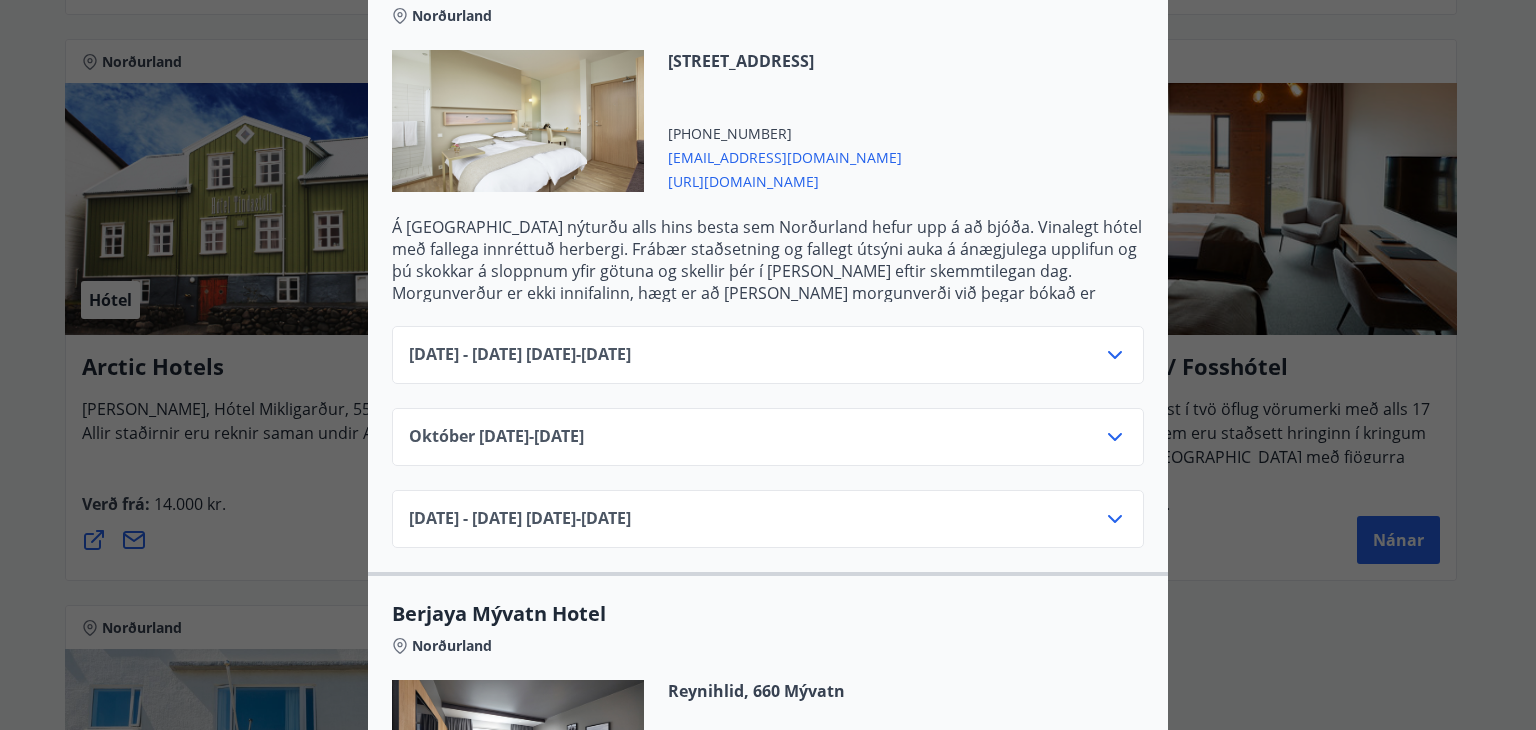 click 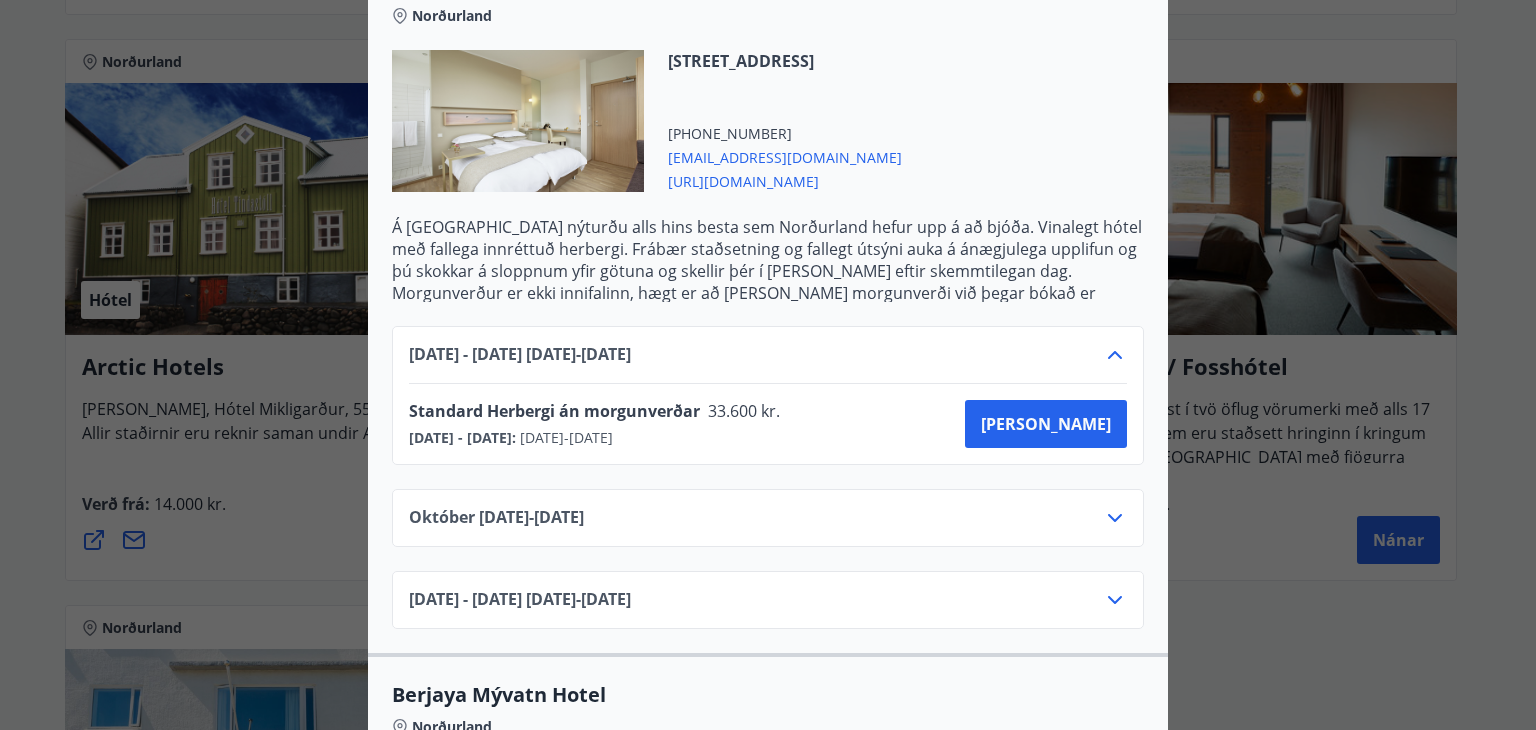 click 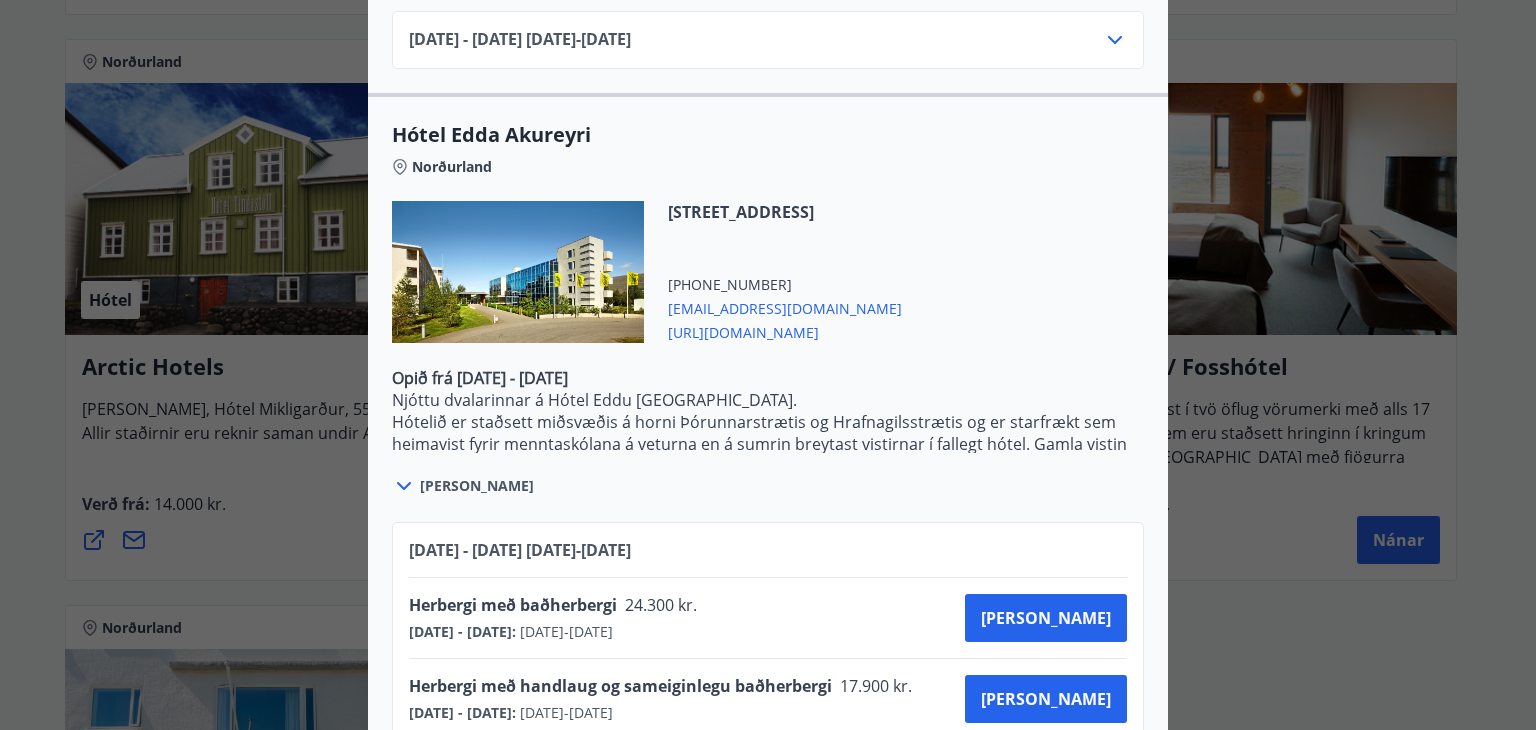 scroll, scrollTop: 1779, scrollLeft: 0, axis: vertical 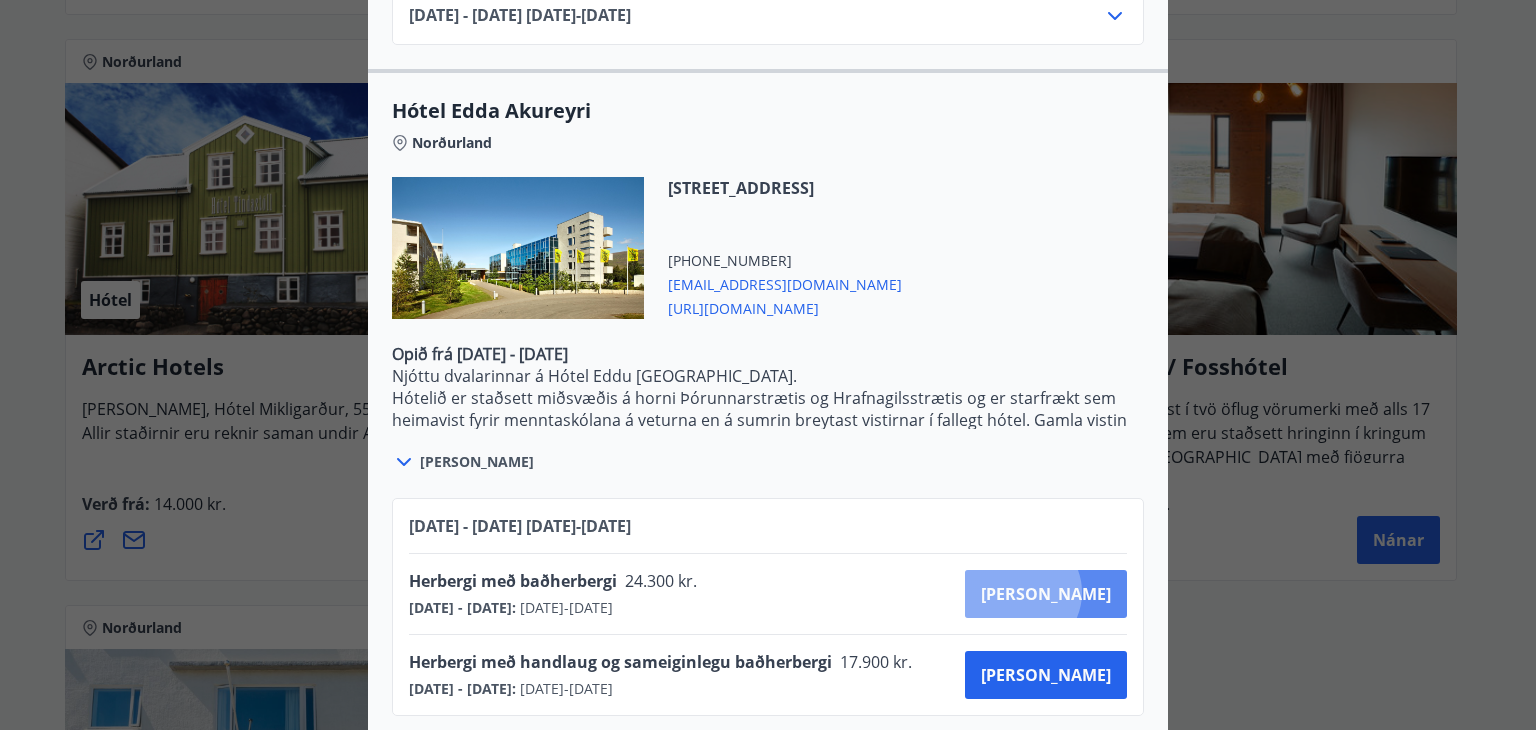 click on "[PERSON_NAME]" at bounding box center (1046, 594) 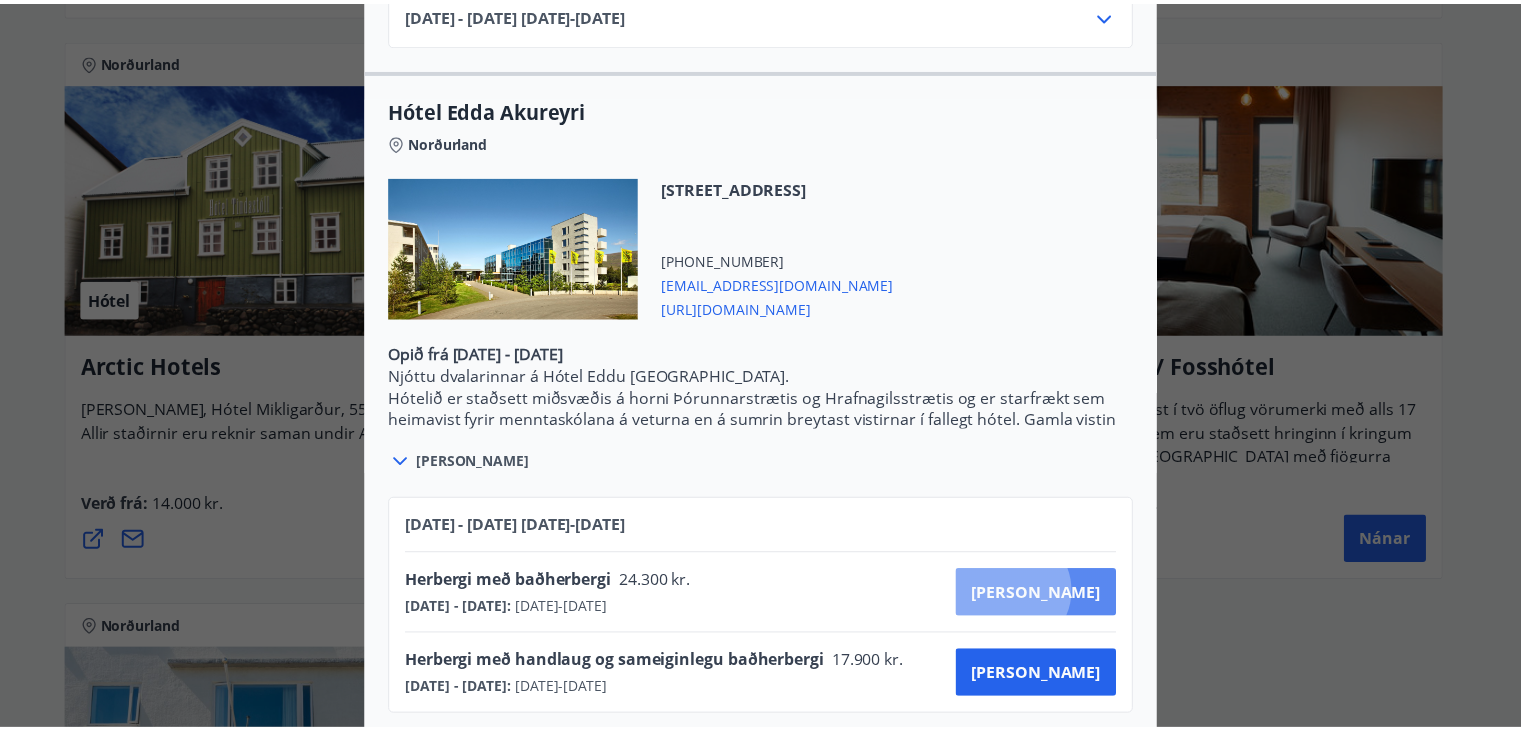scroll, scrollTop: 169, scrollLeft: 0, axis: vertical 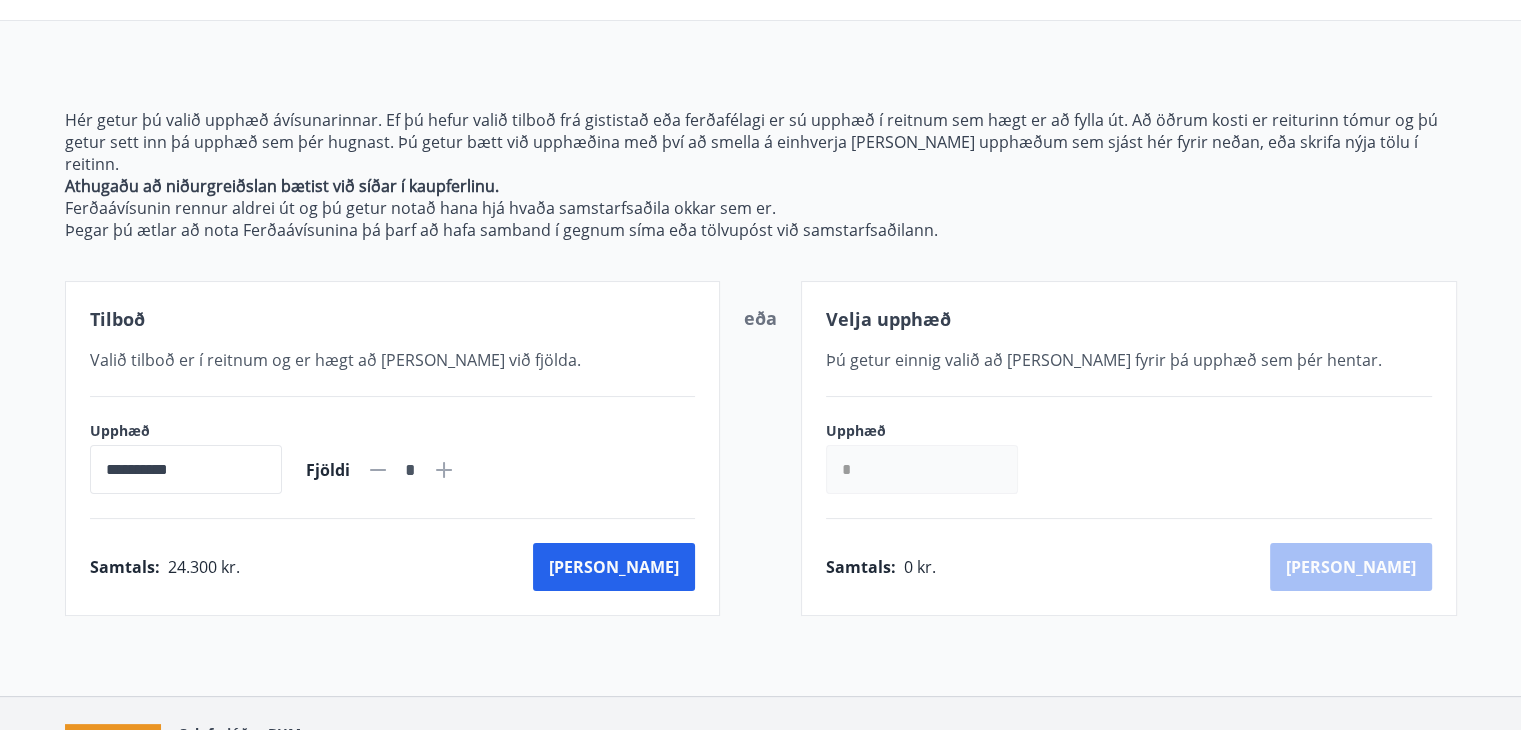 click 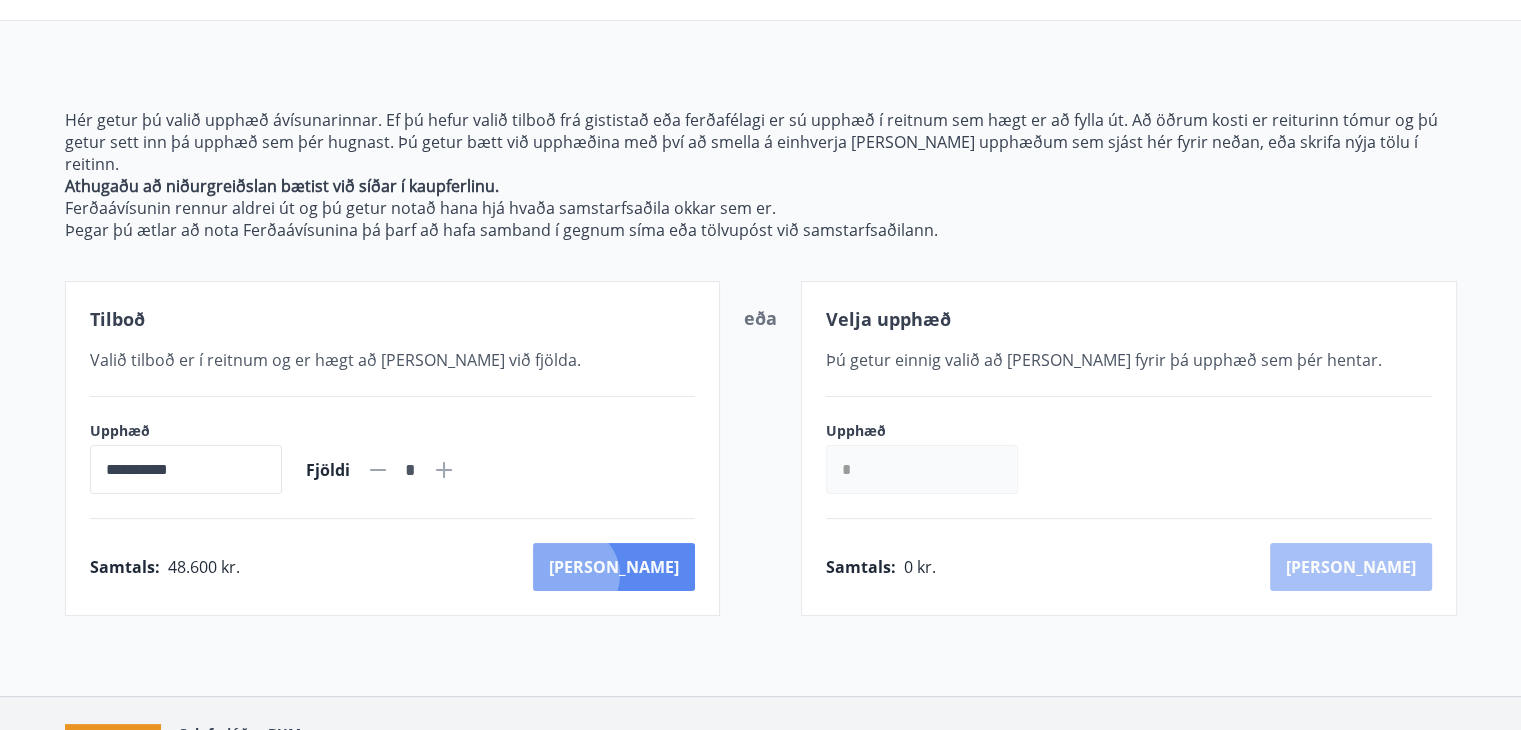 click on "[PERSON_NAME]" at bounding box center [614, 567] 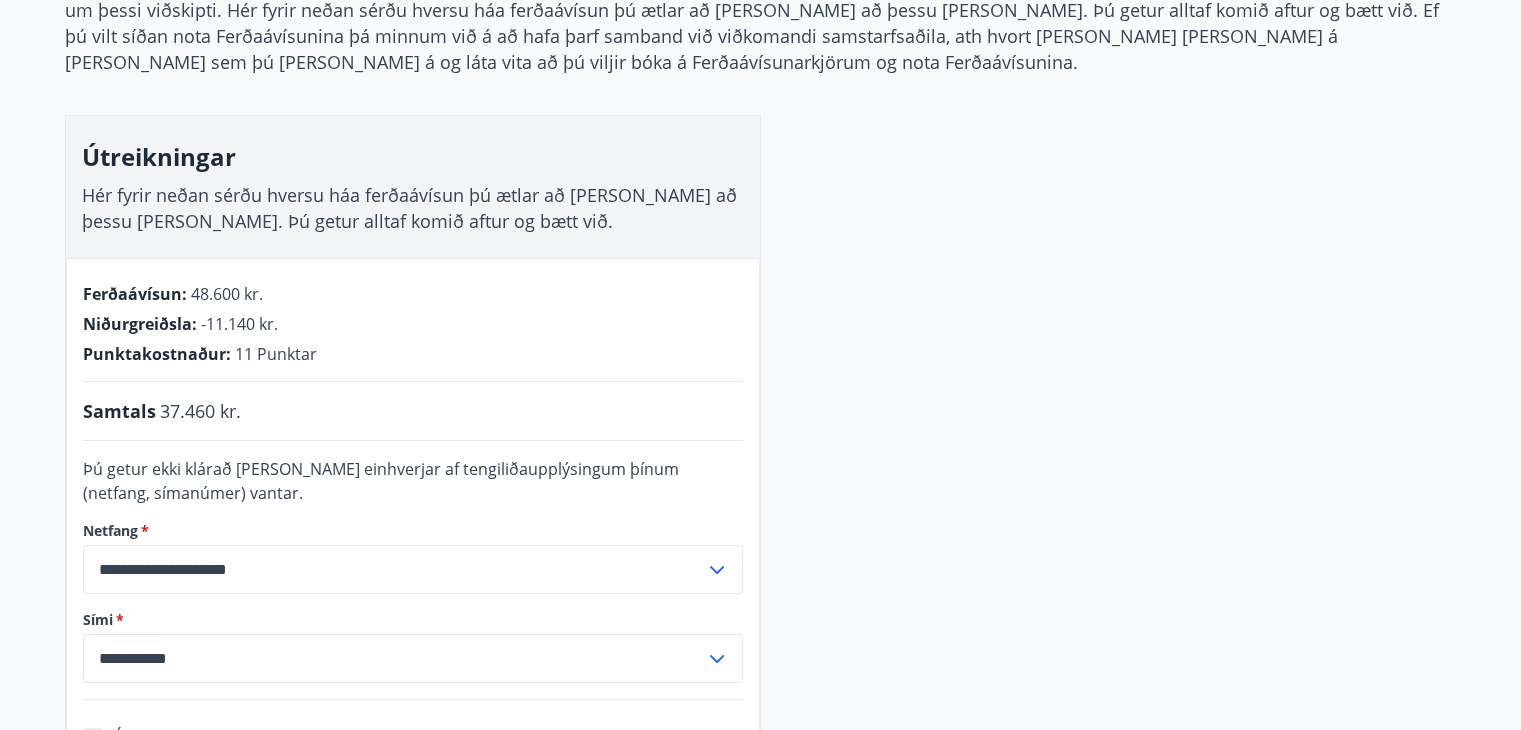 scroll, scrollTop: 247, scrollLeft: 0, axis: vertical 